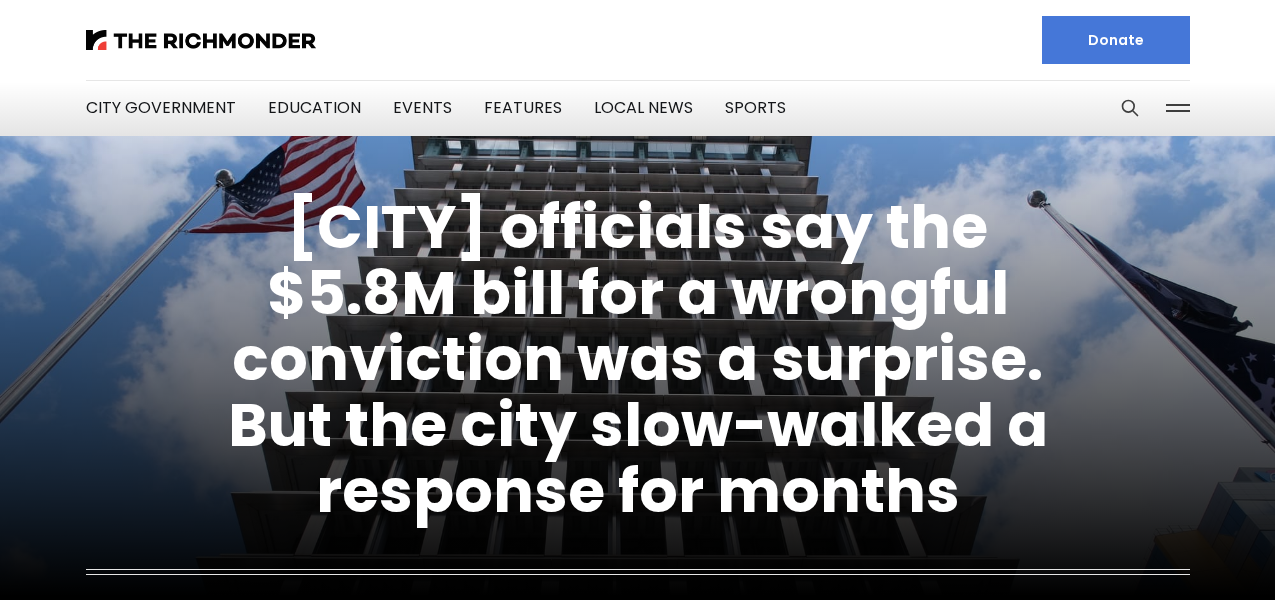 scroll, scrollTop: 0, scrollLeft: 0, axis: both 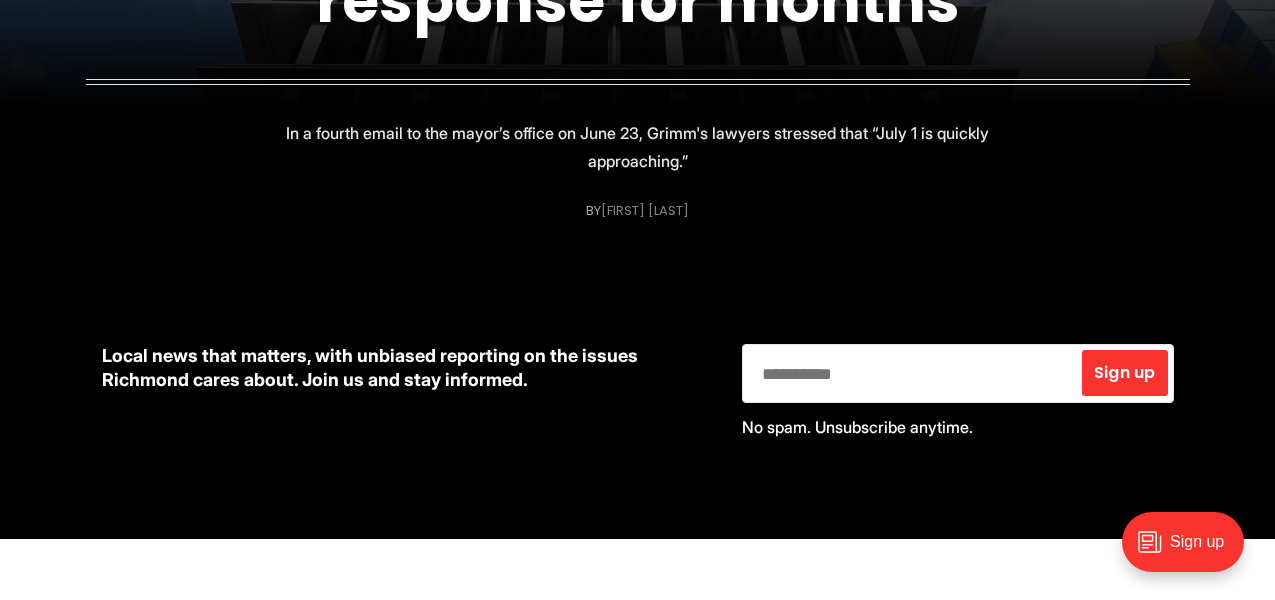 click on "[FIRST] [LAST]" at bounding box center [645, 210] 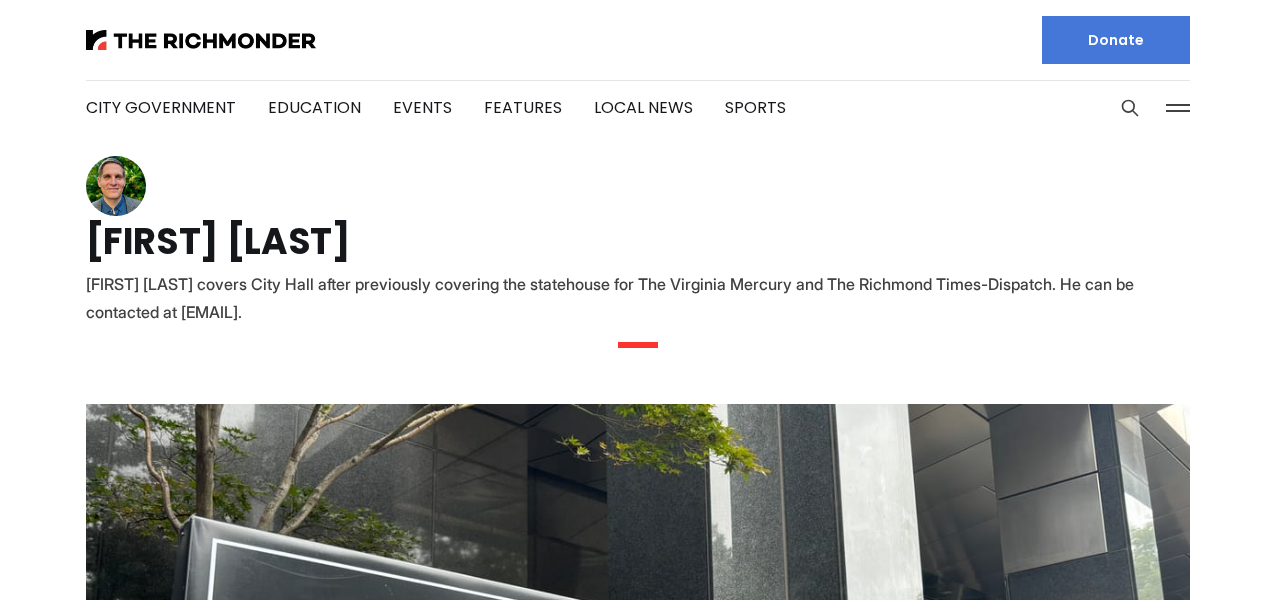scroll, scrollTop: 0, scrollLeft: 0, axis: both 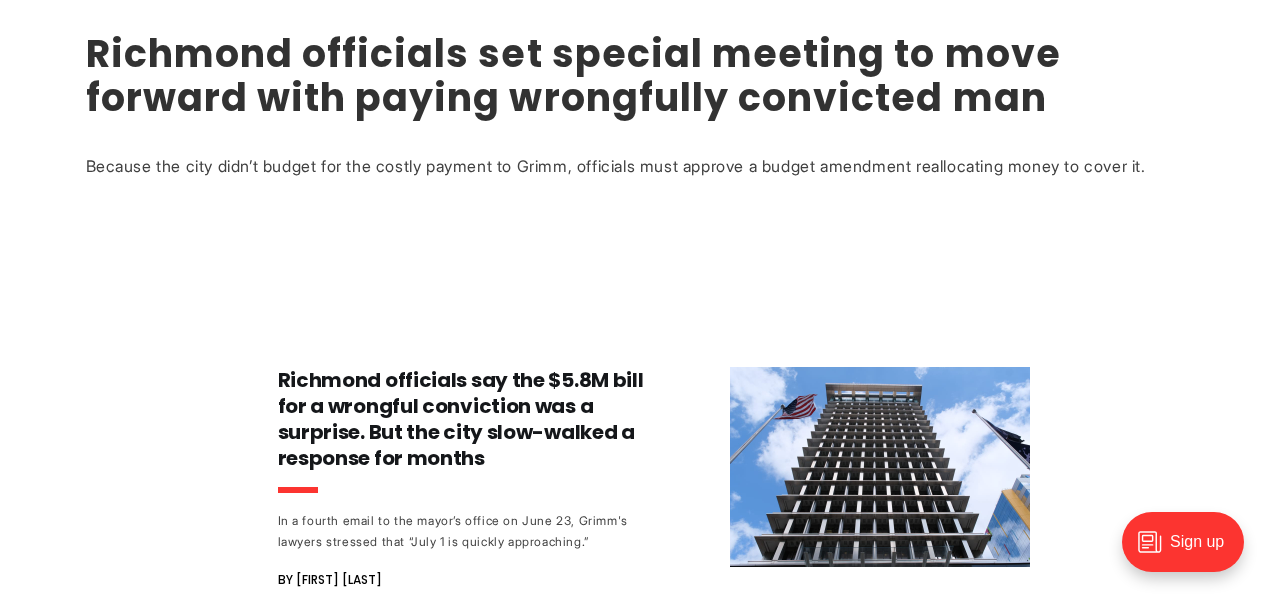 click on "Richmond officials set special meeting to move forward with paying wrongfully convicted man" at bounding box center [573, 75] 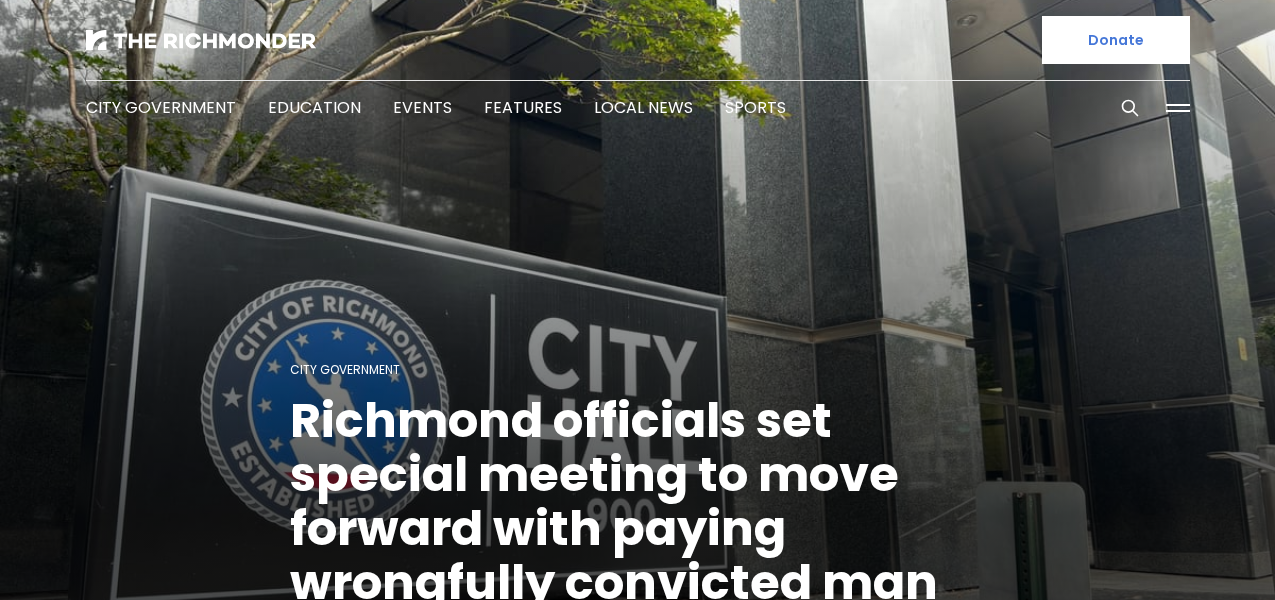 scroll, scrollTop: 0, scrollLeft: 0, axis: both 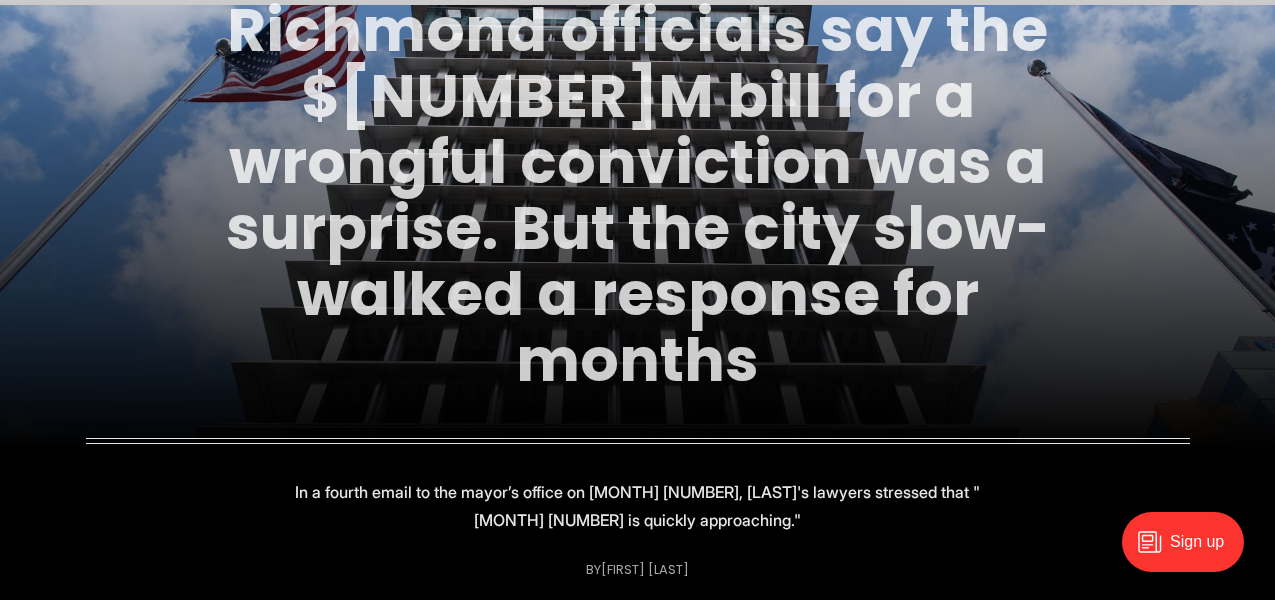 click on "[CITY] officials say the $5.8M bill for a wrongful conviction was a surprise. But the city slow-walked a response for months" at bounding box center [638, 195] 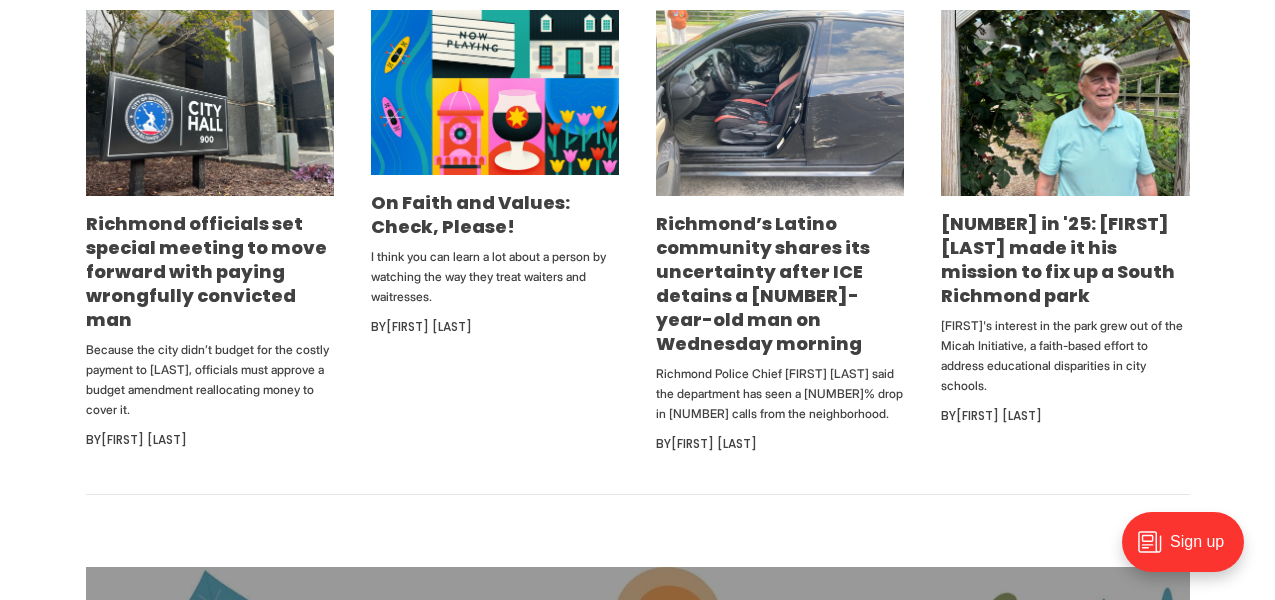 scroll, scrollTop: 1187, scrollLeft: 0, axis: vertical 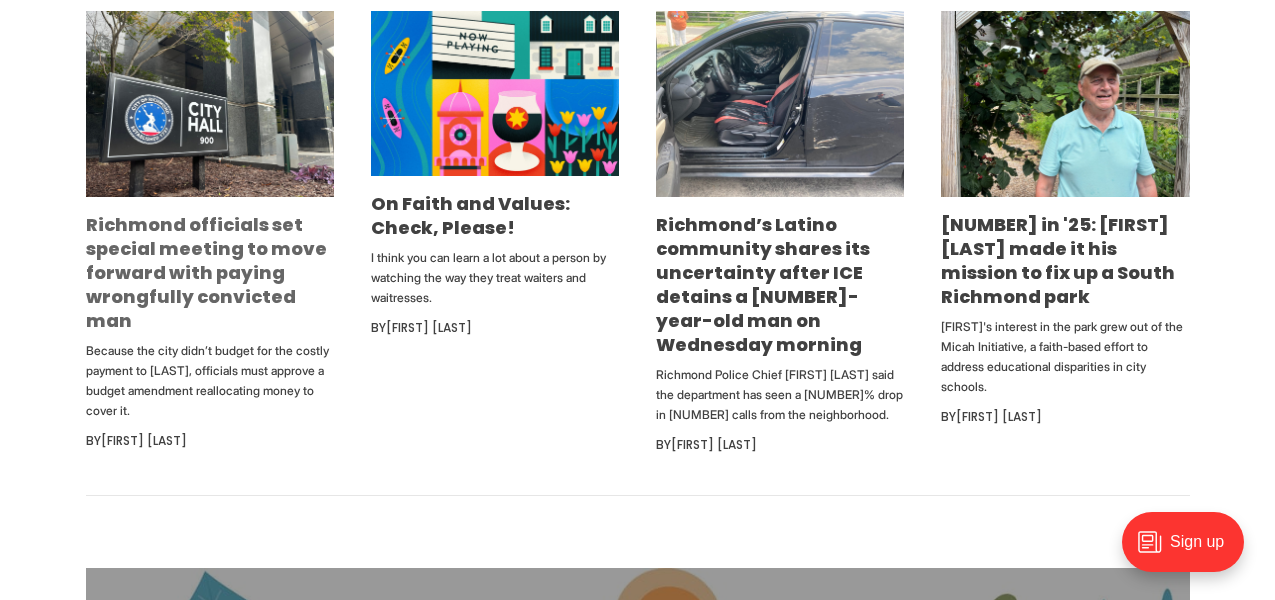 click on "[CITY] officials set special meeting to move forward with paying wrongfully convicted man" at bounding box center (206, 272) 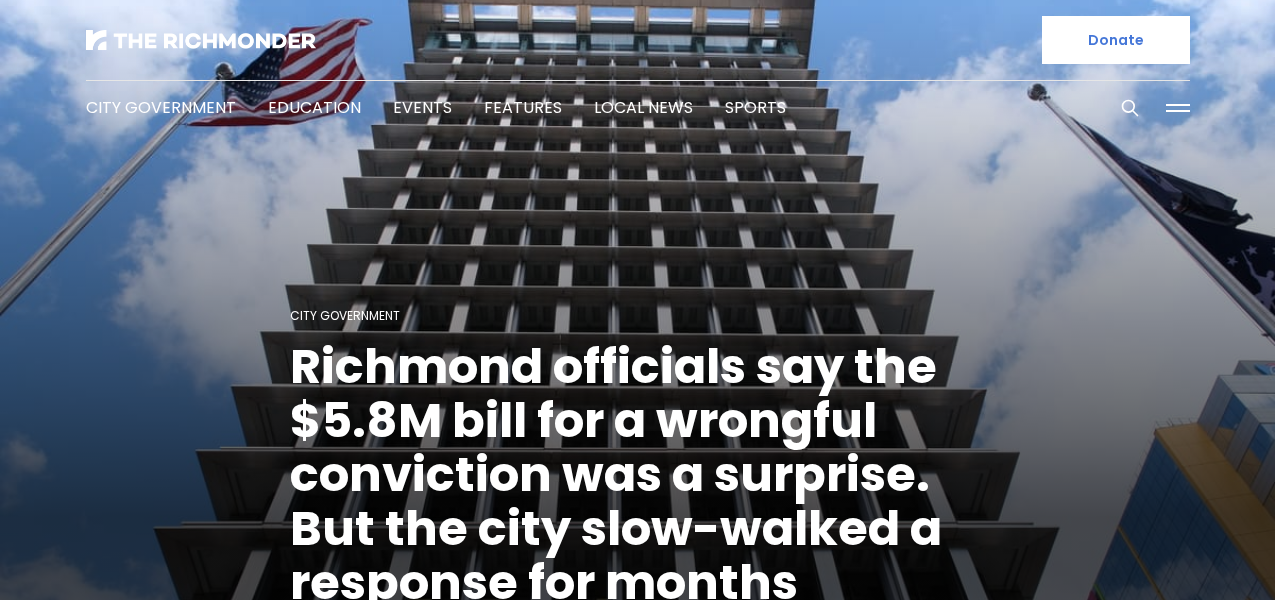 scroll, scrollTop: 0, scrollLeft: 0, axis: both 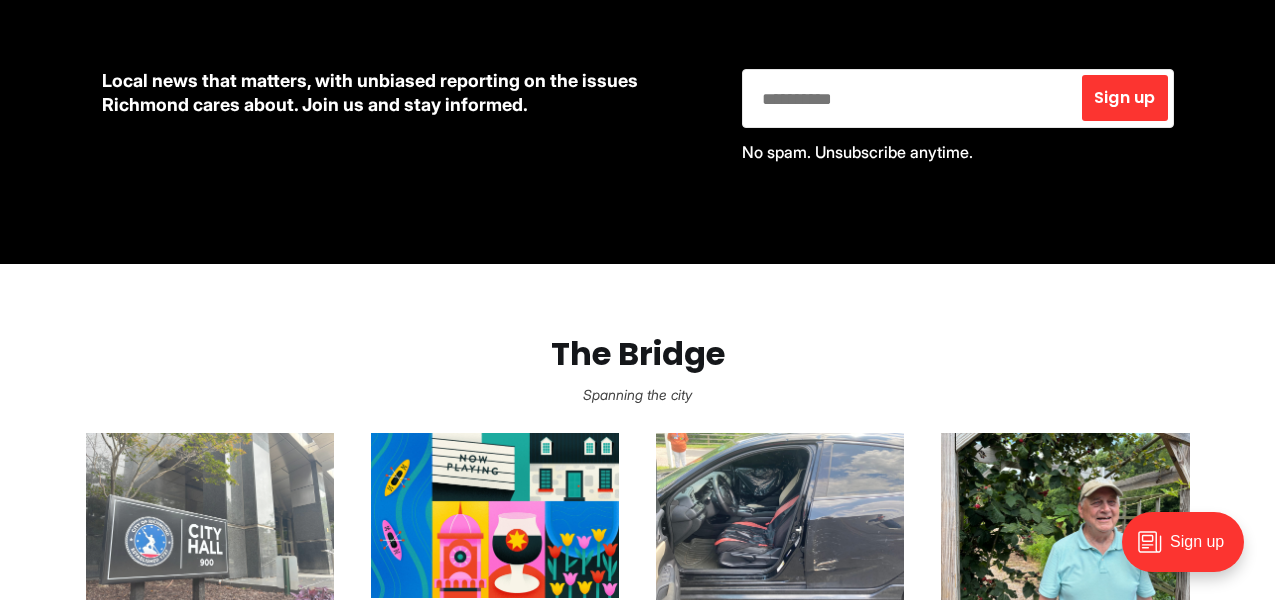 click at bounding box center [210, 526] 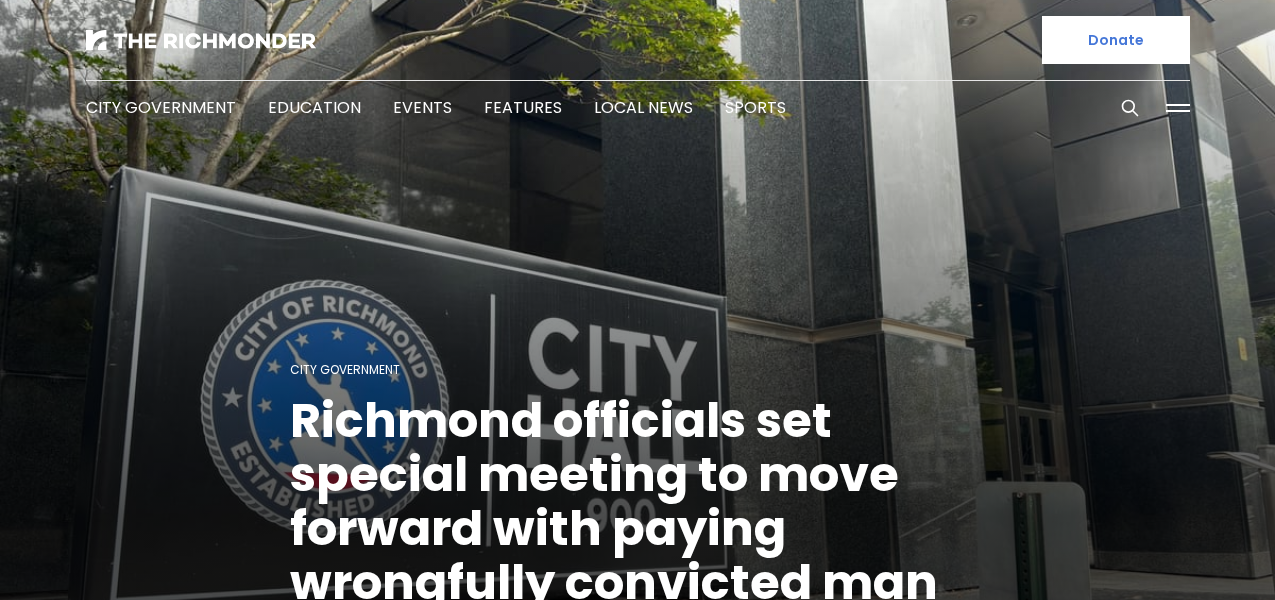 scroll, scrollTop: 0, scrollLeft: 0, axis: both 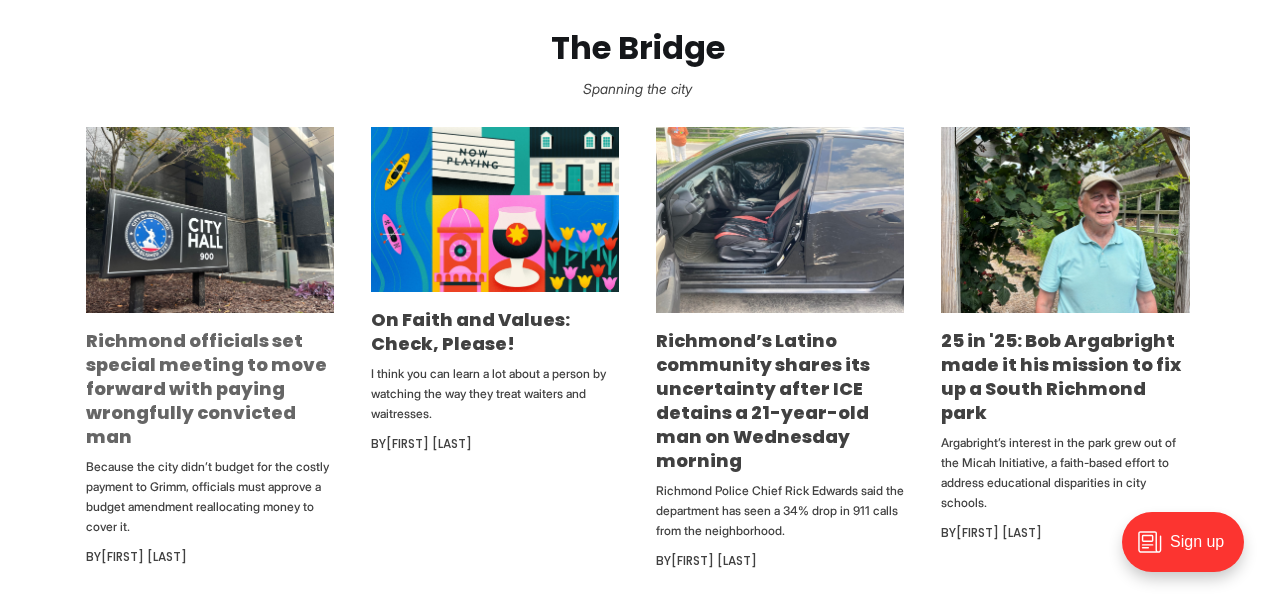 click on "Richmond officials set special meeting to move forward with paying wrongfully convicted man" at bounding box center [206, 388] 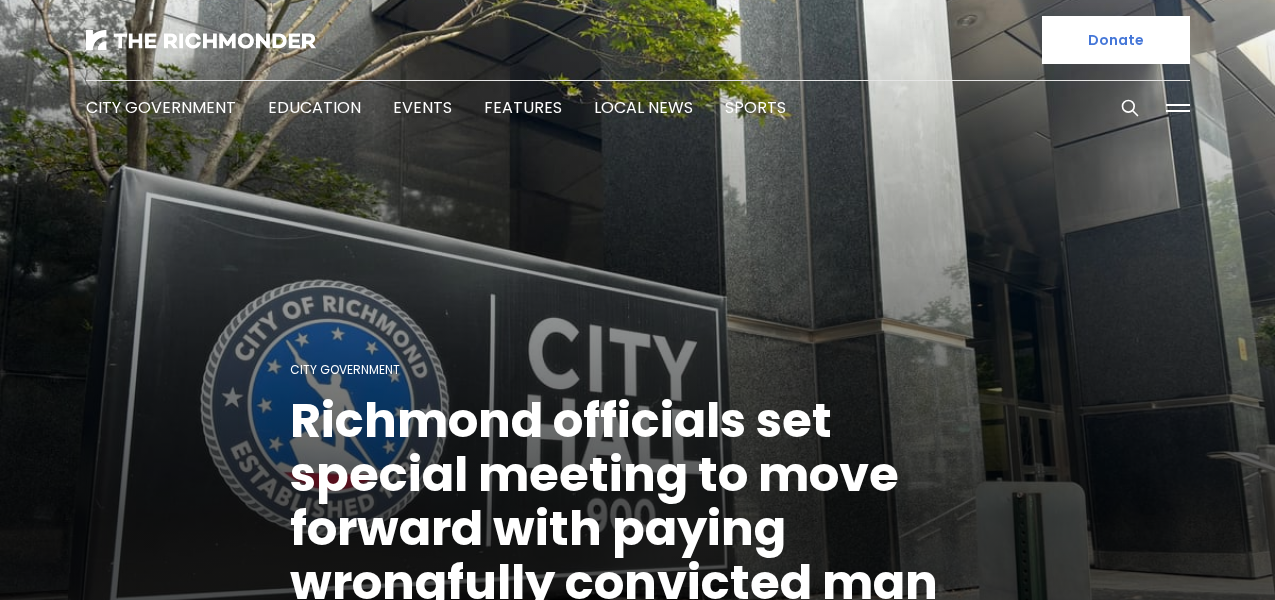 scroll, scrollTop: 0, scrollLeft: 0, axis: both 